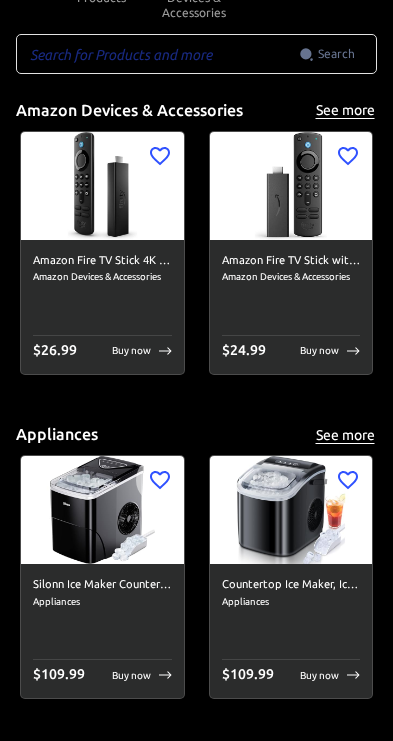 scroll, scrollTop: 0, scrollLeft: 0, axis: both 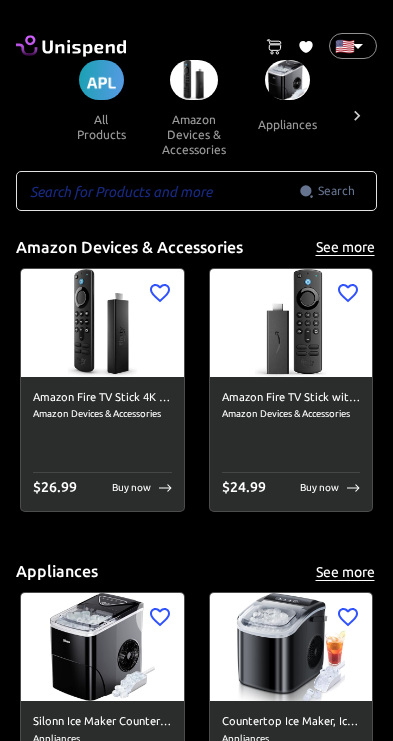 click at bounding box center (102, 323) 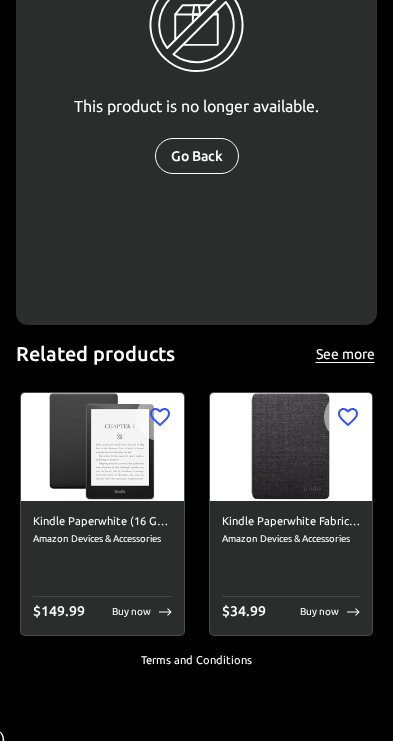 scroll, scrollTop: 395, scrollLeft: 0, axis: vertical 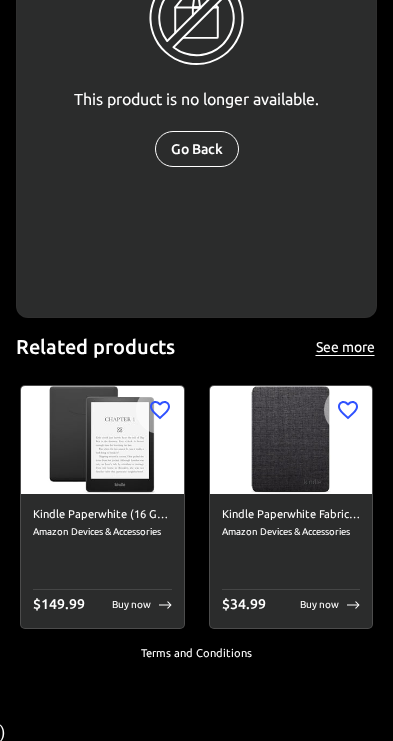 click at bounding box center [102, 440] 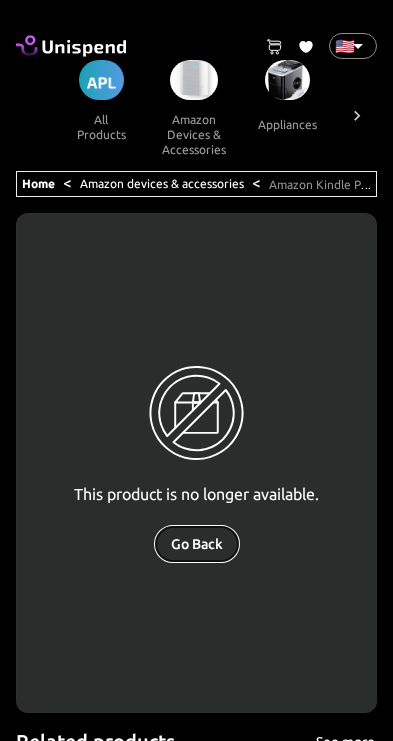 click on "Go Back" at bounding box center [197, 544] 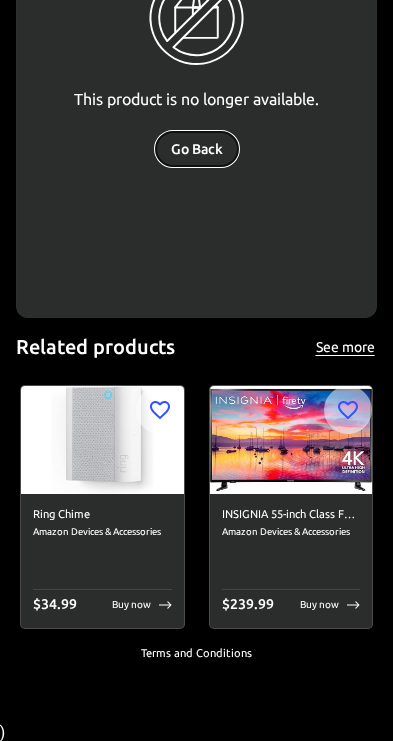 scroll, scrollTop: 0, scrollLeft: 0, axis: both 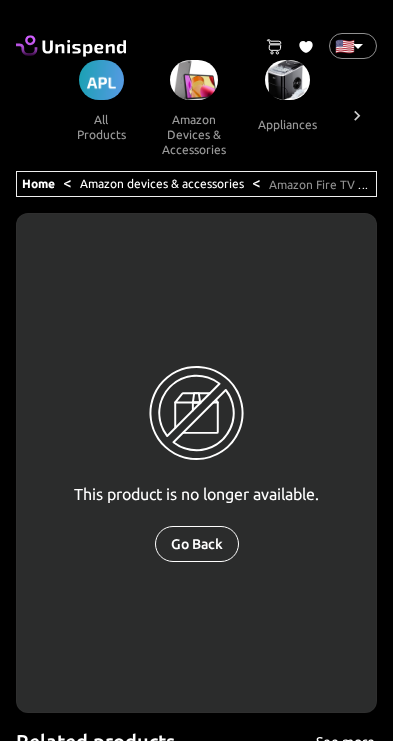 click on "0 Cart 0 Favorites 🇺🇸 US ​ all products amazon devices & accessories appliances audible books & originals automotive baby books camera & photo products cell phones & accessories climate pledge friendly clothing, shoes & jewelry computers & accessories electronics entertainment collectibles grocery & gourmet food handmade products health & household home & kitchen industrial & scientific musical instruments kitchen & dining pet supplies sports & outdoors amazon renewed apps & games arts, crafts & sewing beauty & personal care cds & vinyl mobile money fashion airtime swap crypto Home    <  Amazon devices & accessories  <  Amazon Fire TV Stick 4K Max streaming device, Wi-Fi 6, Alexa Voice Remote (includes TV controls)   This product is no longer available. Go Back Related products See more Introducing Amazon Fire Max 11 tablet, our most powerful tablet yet, vivid 11" display, octa-core processor, 4 GB RAM, 14-hour battery life, 64 GB, Gray   Amazon Devices & Accessories $ 229.99 Buy now   $ 164.98 )" at bounding box center (196, 570) 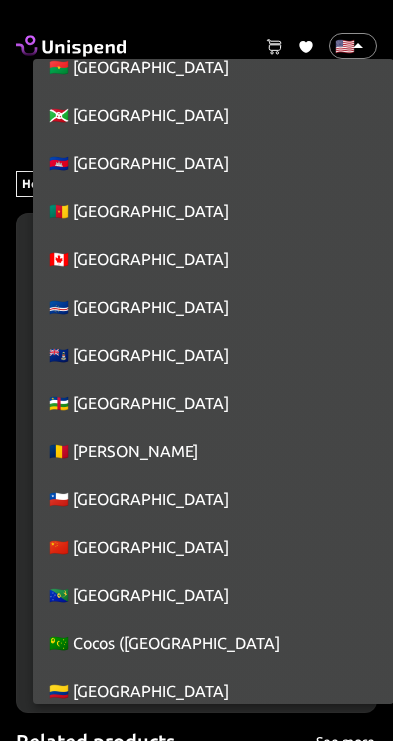 scroll, scrollTop: 1763, scrollLeft: 0, axis: vertical 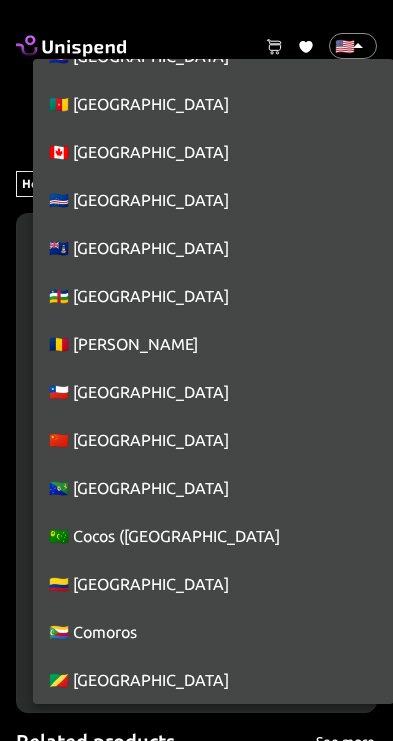 click on "🇨🇦 [GEOGRAPHIC_DATA]" at bounding box center (213, 152) 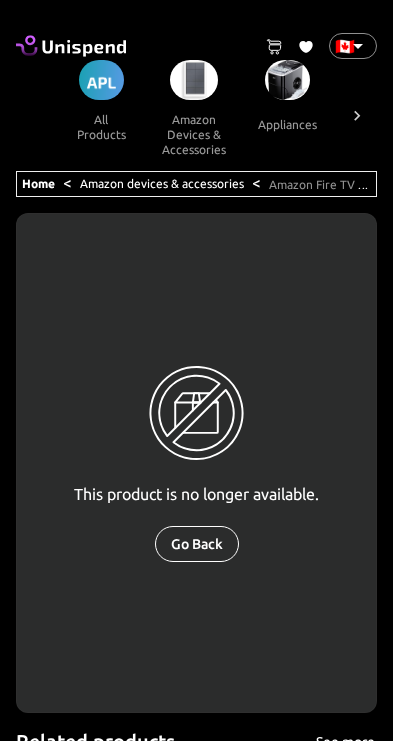 click on "Home" at bounding box center [38, 183] 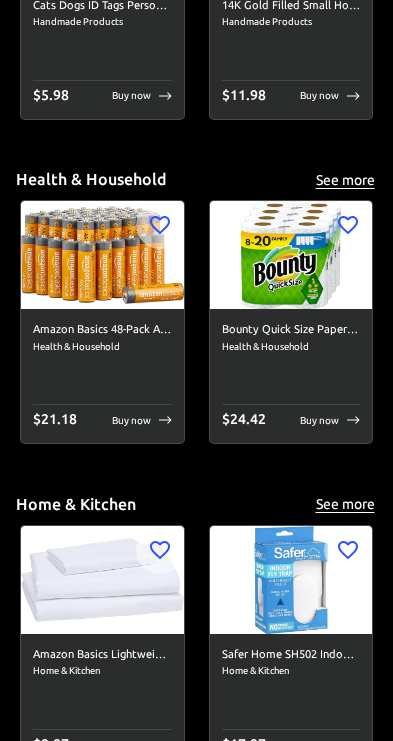 scroll, scrollTop: 4937, scrollLeft: 0, axis: vertical 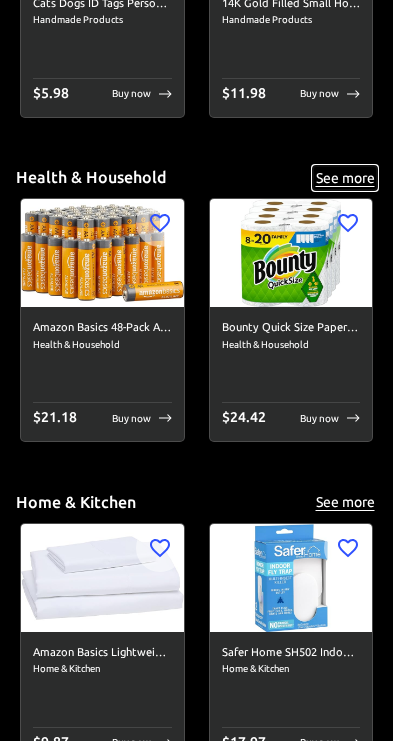 click on "See more" at bounding box center [345, 178] 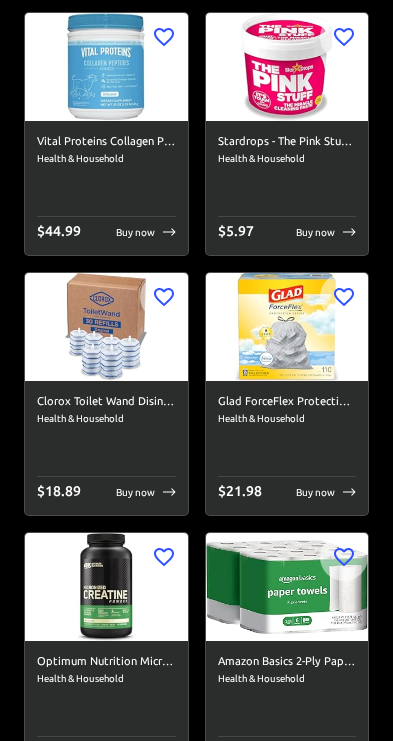 scroll, scrollTop: 0, scrollLeft: 0, axis: both 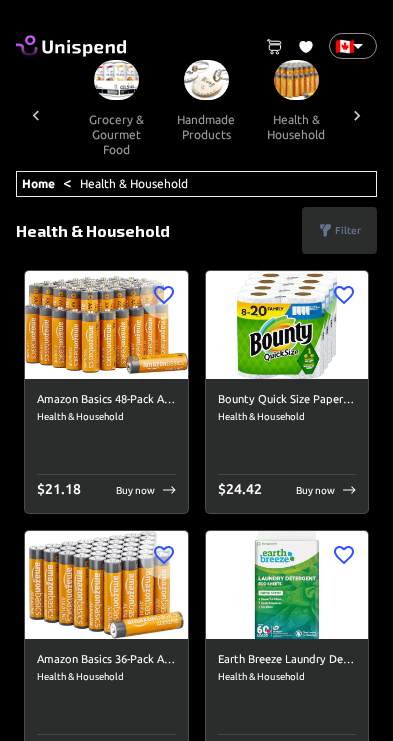 click on "Bounty Quick Size Paper Towels, White, 8 Family Rolls = 20 Regular Rolls (Packaging May Vary)" at bounding box center (287, 400) 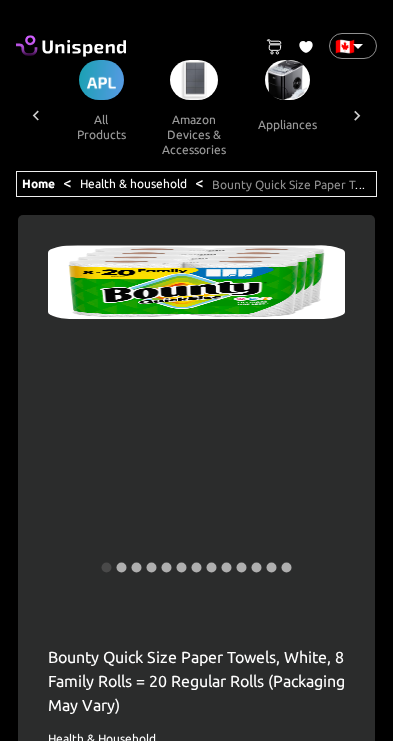 scroll, scrollTop: 0, scrollLeft: 1297, axis: horizontal 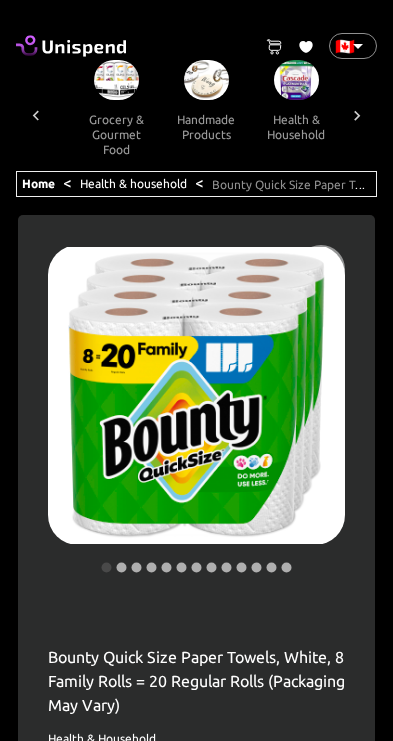 click on "Health & household" at bounding box center (133, 183) 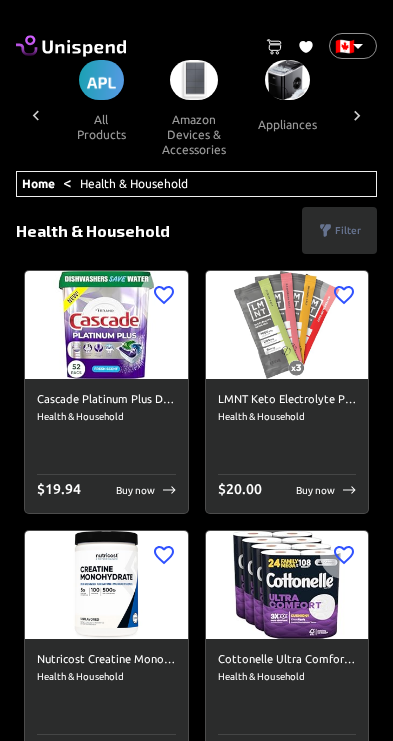 scroll, scrollTop: 0, scrollLeft: 1297, axis: horizontal 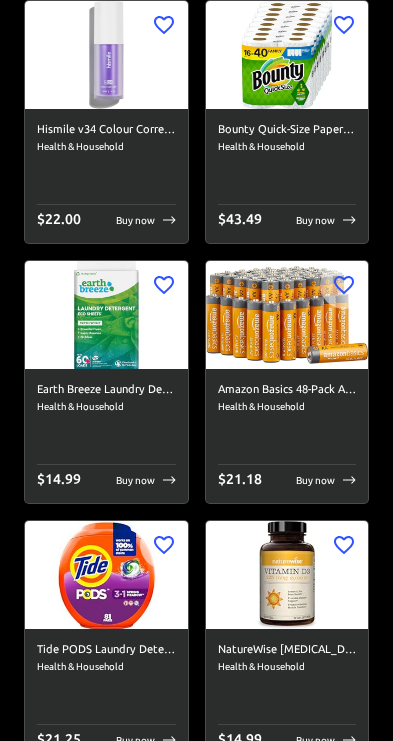 click on "Health & Household" at bounding box center [287, 407] 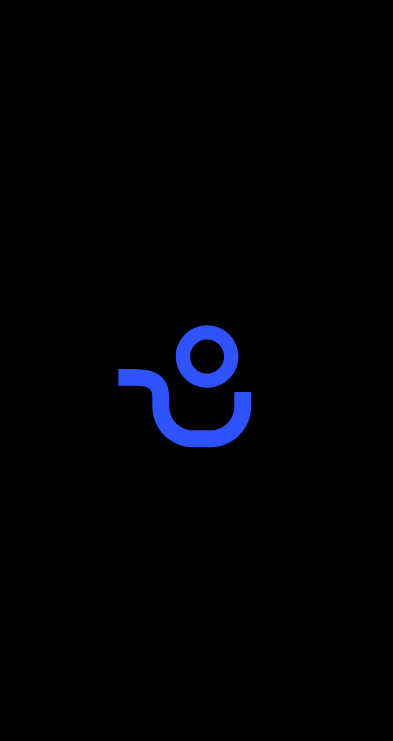scroll, scrollTop: 0, scrollLeft: 0, axis: both 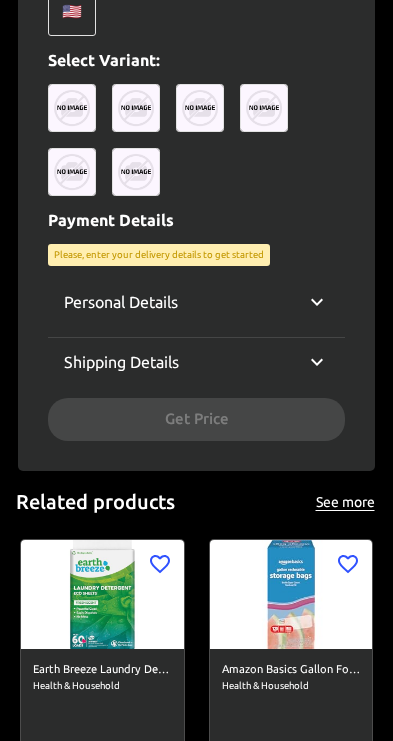 click 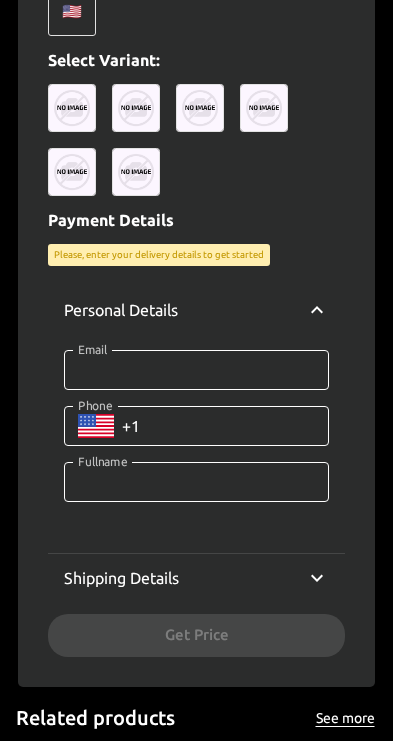 scroll, scrollTop: 905, scrollLeft: 0, axis: vertical 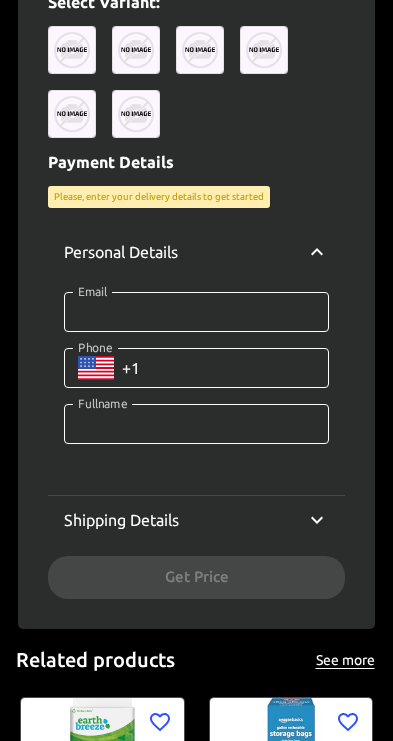 click 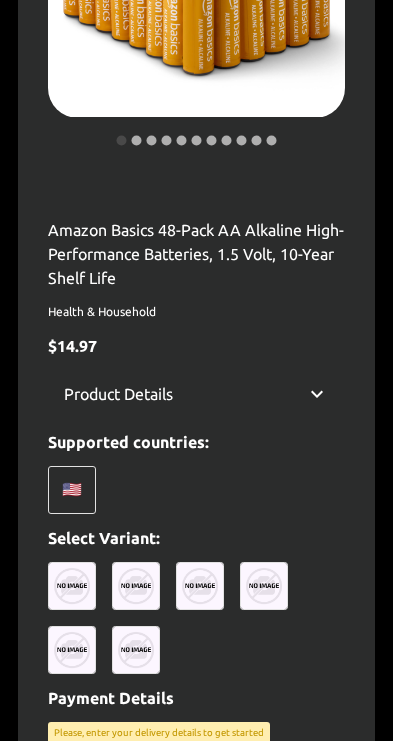 scroll, scrollTop: 428, scrollLeft: 0, axis: vertical 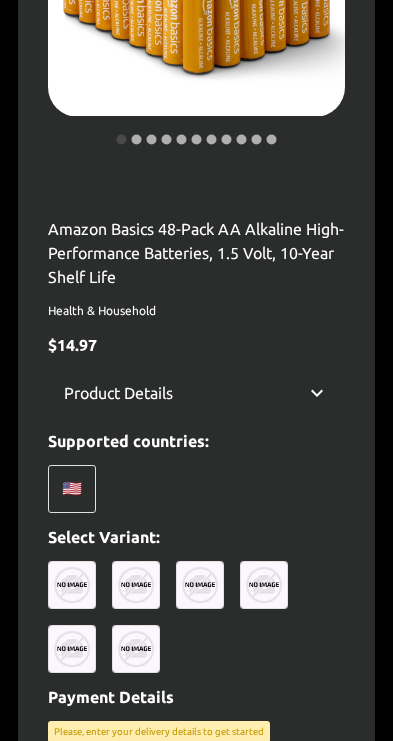click on "🇺🇸" at bounding box center [72, 489] 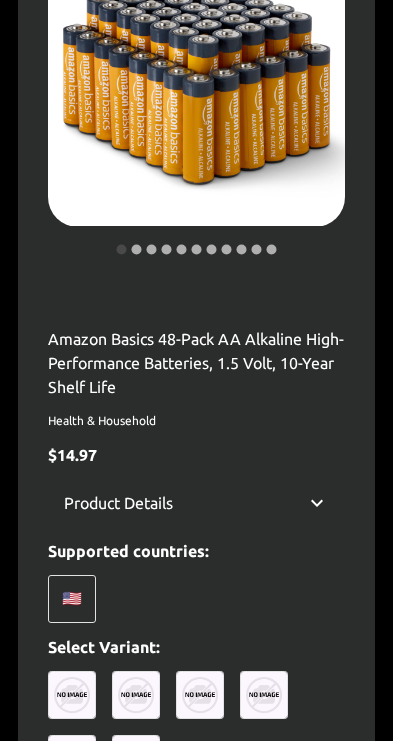 scroll, scrollTop: 0, scrollLeft: 0, axis: both 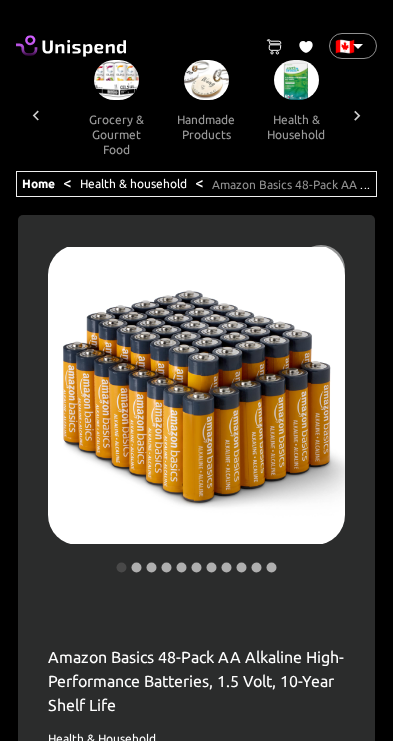 click on "0 Cart 0 Favorites 🇨🇦 CA ​ all products amazon devices & accessories appliances audible books & originals automotive baby books camera & photo products cell phones & accessories climate pledge friendly clothing, shoes & jewelry computers & accessories electronics entertainment collectibles grocery & gourmet food handmade products health & household home & kitchen industrial & scientific musical instruments kitchen & dining pet supplies sports & outdoors amazon renewed apps & games arts, crafts & sewing beauty & personal care cds & vinyl mobile money fashion airtime swap crypto Home    <  Health & household  <  Amazon Basics 48-Pack AA Alkaline High-Performance Batteries, 1.5 Volt, 10-Year Shelf Life Amazon Basics 48-Pack AA Alkaline High-Performance Batteries, 1.5 Volt, 10-Year Shelf Life Health & Household $ 14.97 Product Details Amazon Basics 48 Pack AA High-Performance Alkaline Batteries, 10-Year Shelf Life, Easy to Open Battery Value Pack Supported countries: 🇺🇸 Select Variant:  Email Email" at bounding box center [196, 1174] 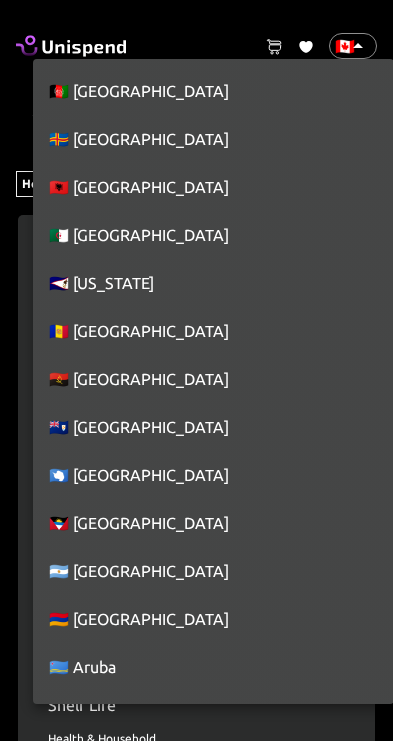 scroll, scrollTop: 1534, scrollLeft: 0, axis: vertical 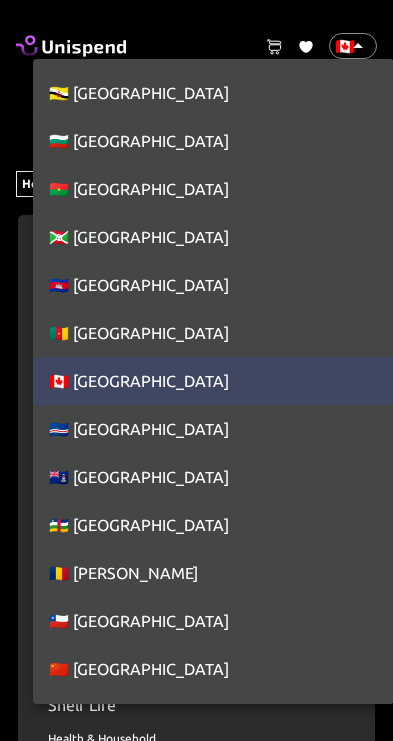 click on "🇨🇦 [GEOGRAPHIC_DATA]" at bounding box center (213, 381) 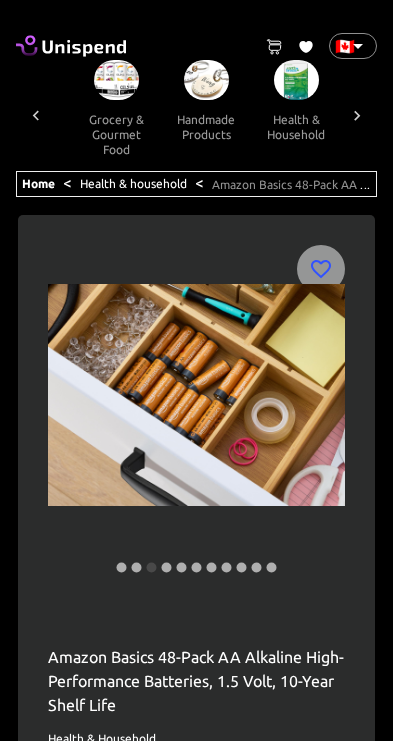 click on "handmade products" at bounding box center [206, 127] 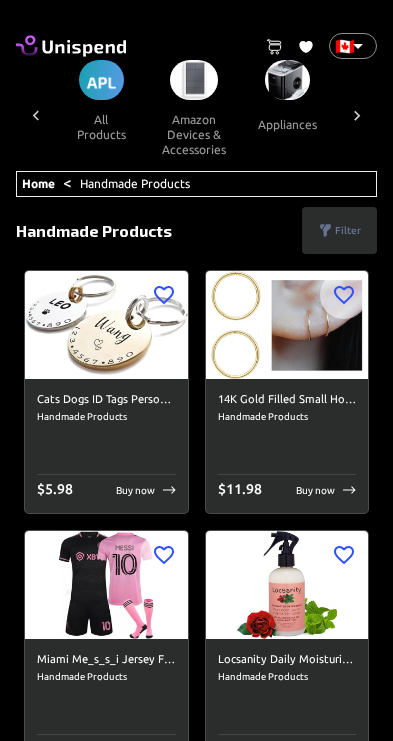 scroll, scrollTop: 0, scrollLeft: 1206, axis: horizontal 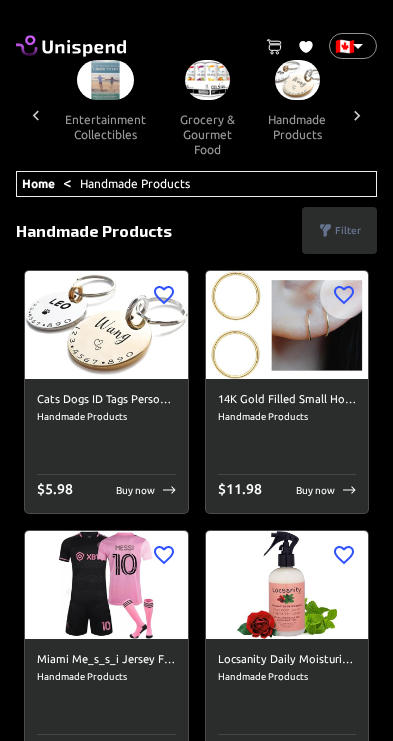 click at bounding box center (357, 115) 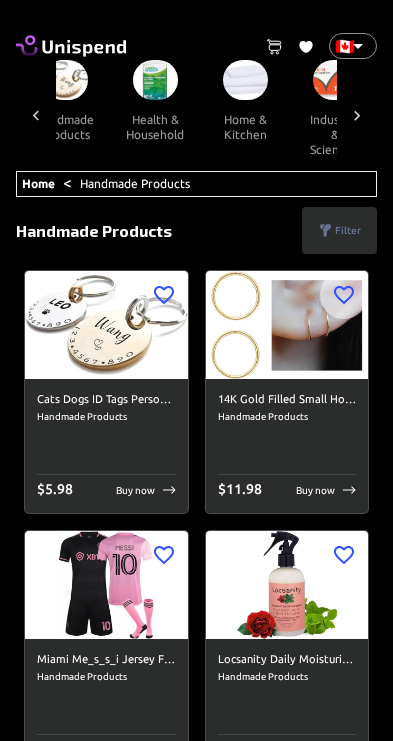 scroll, scrollTop: 0, scrollLeft: 1482, axis: horizontal 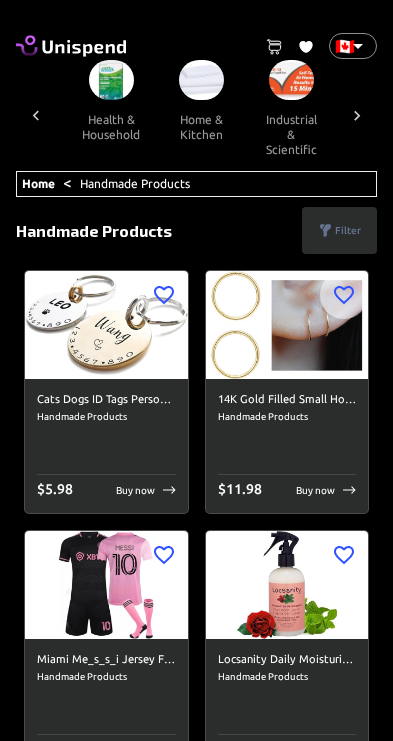 click on "0 Cart 0 Favorites 🇨🇦 CA ​ all products amazon devices & accessories appliances audible books & originals automotive baby books camera & photo products cell phones & accessories climate pledge friendly clothing, shoes & jewelry computers & accessories electronics entertainment collectibles grocery & gourmet food handmade products health & household home & kitchen industrial & scientific musical instruments kitchen & dining pet supplies sports & outdoors amazon renewed apps & games arts, crafts & sewing beauty & personal care cds & vinyl mobile money fashion airtime swap crypto Home    <  Handmade Products ​ Search ​   Filter Clear filters Price range   $ 1  -  $25 $ 26  -  $50 $ 51  -  $100 $ 101  -  $500 $ 501  -  more Category   (1) Amazon Devices & Accessories Appliances Audible Books & Originals Automotive Baby Books Camera & Photo Products Cell Phones & Accessories Climate Pledge Friendly Clothing, Shoes & Jewelry Computers & Accessories Electronics Entertainment Collectibles Home & Kitchen" at bounding box center [196, 6685] 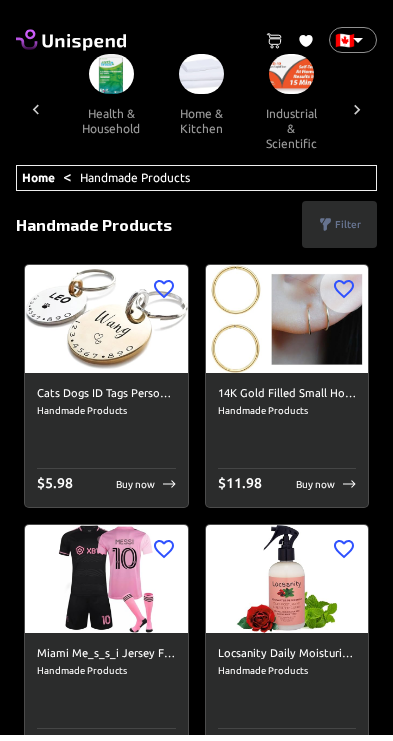 scroll, scrollTop: 6, scrollLeft: 0, axis: vertical 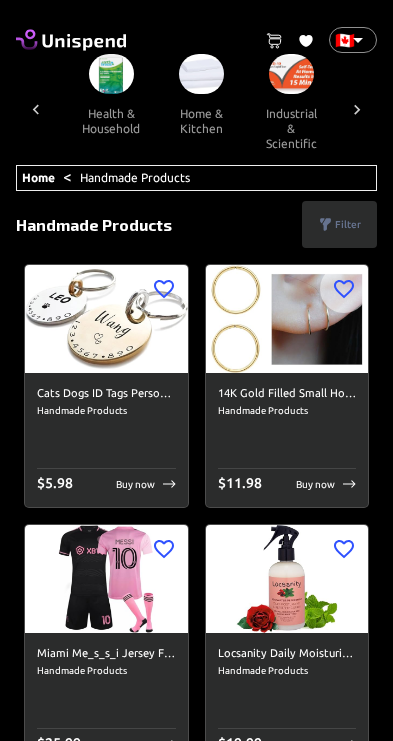 click 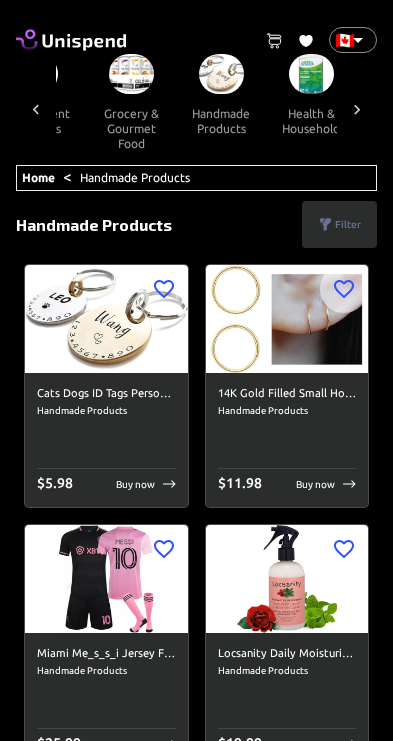 scroll, scrollTop: 0, scrollLeft: 1206, axis: horizontal 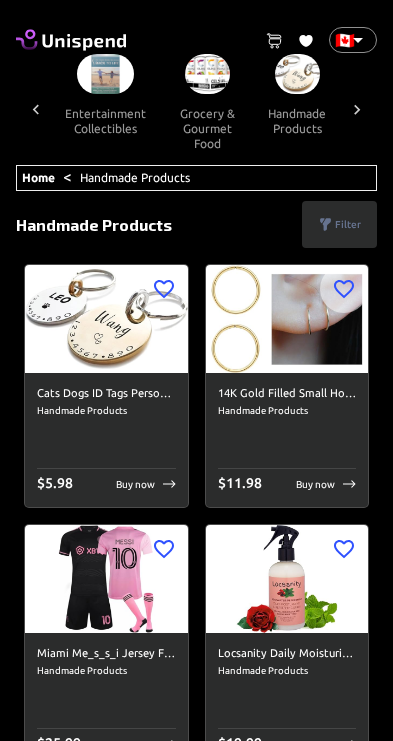 click at bounding box center [207, 74] 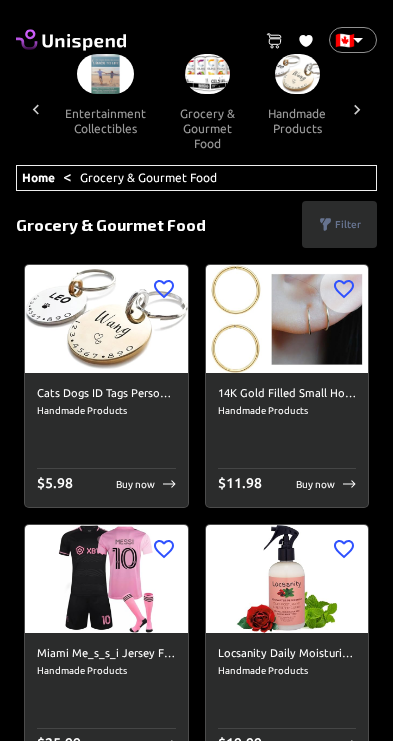 scroll, scrollTop: 0, scrollLeft: 0, axis: both 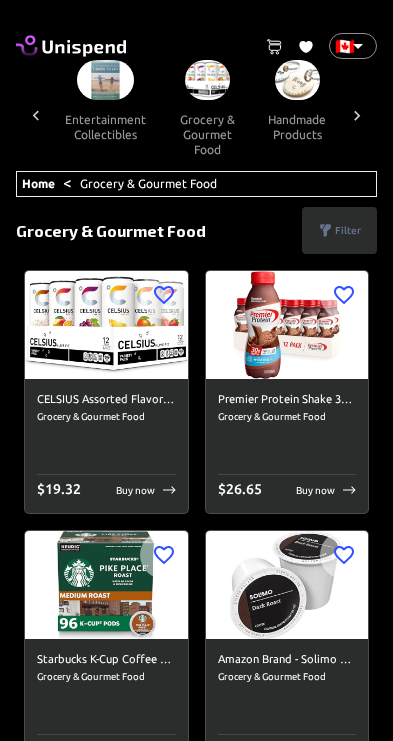 click at bounding box center [207, 80] 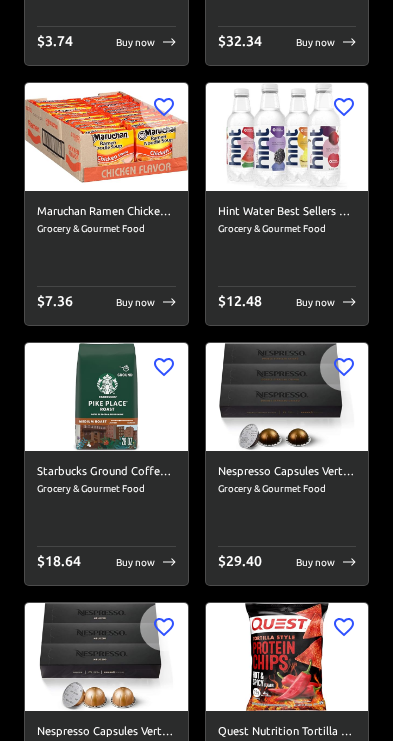 scroll, scrollTop: 2269, scrollLeft: 0, axis: vertical 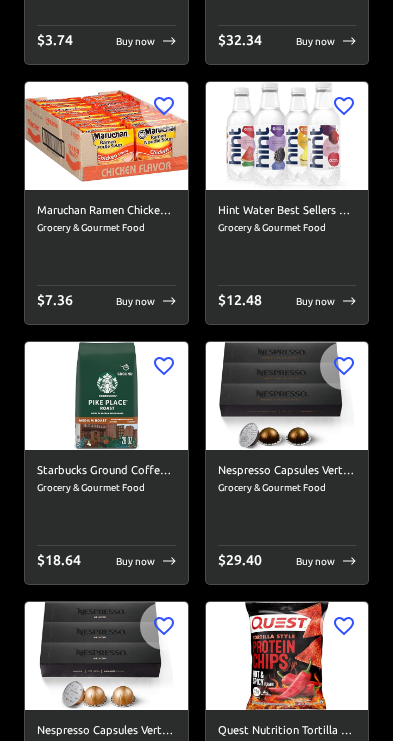 click at bounding box center [106, 396] 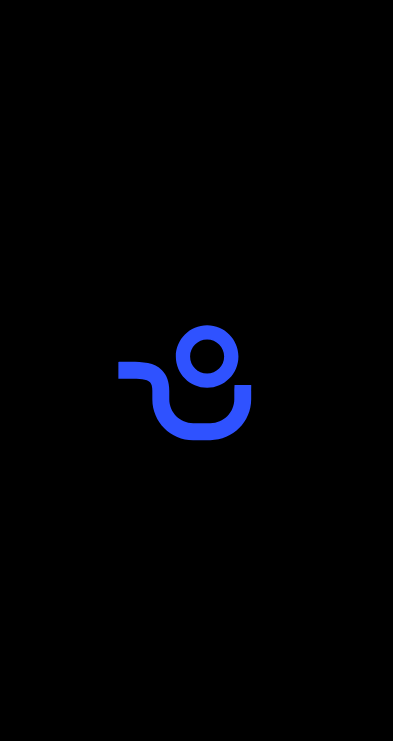 scroll, scrollTop: 0, scrollLeft: 0, axis: both 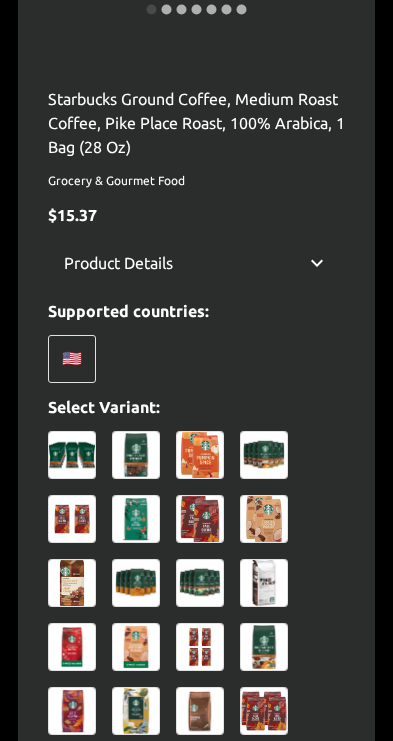 click on "🇺🇸" at bounding box center [72, 359] 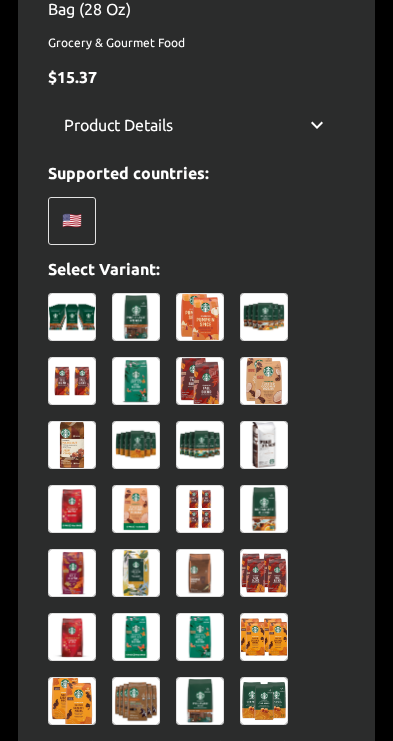 scroll, scrollTop: 710, scrollLeft: 0, axis: vertical 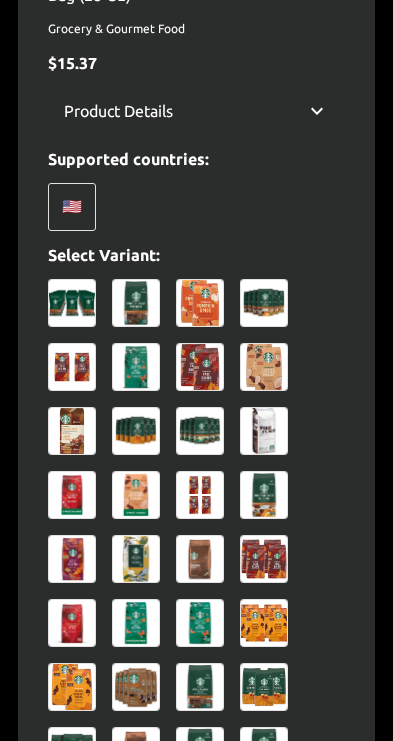 click at bounding box center (136, 303) 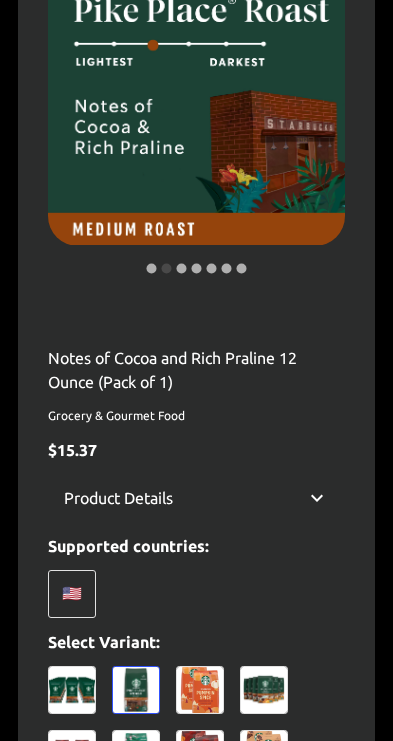 scroll, scrollTop: 299, scrollLeft: 0, axis: vertical 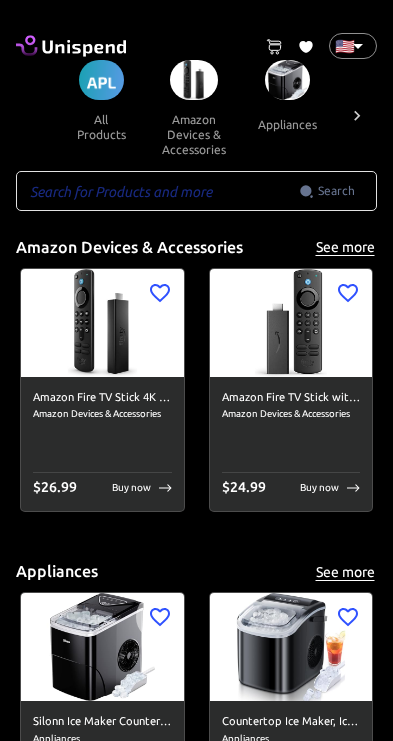 click on "0 Cart 0 Favorites 🇺🇸 US ​ all products amazon devices & accessories appliances audible books & originals automotive baby books camera & photo products cell phones & accessories climate pledge friendly clothing, shoes & jewelry computers & accessories electronics entertainment collectibles grocery & gourmet food handmade products health & household home & kitchen industrial & scientific musical instruments kitchen & dining pet supplies sports & outdoors amazon renewed apps & games arts, crafts & sewing beauty & personal care cds & vinyl mobile money fashion airtime swap crypto ​ Search ​ Amazon Devices & Accessories See more Amazon Fire TV Stick 4K Max streaming device, Wi-Fi 6, Alexa Voice Remote (includes TV controls)   Amazon Devices & Accessories $ 26.99 Buy now Amazon Fire TV Stick with Alexa Voice Remote (includes TV controls), free &amp; live TV without cable or satellite, HD streaming device   Amazon Devices & Accessories $ 24.99 Buy now Appliances See more   Appliances $ 109.99 Buy now" at bounding box center (196, 4962) 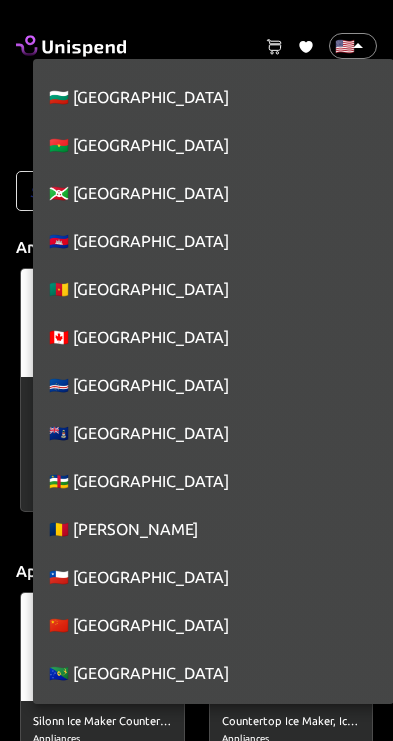 scroll, scrollTop: 1611, scrollLeft: 0, axis: vertical 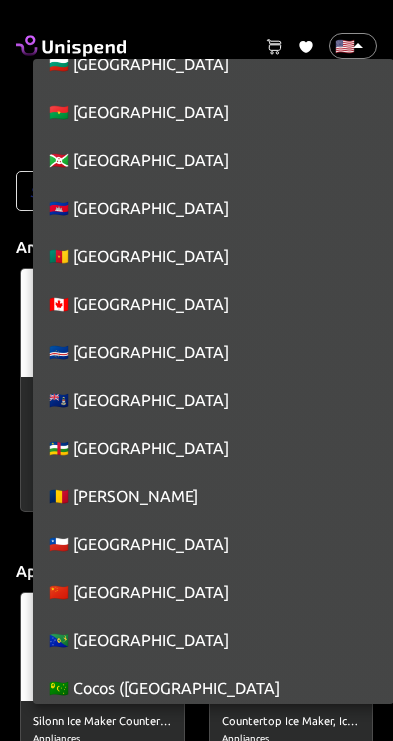 click on "🇨🇦 [GEOGRAPHIC_DATA]" at bounding box center (213, 304) 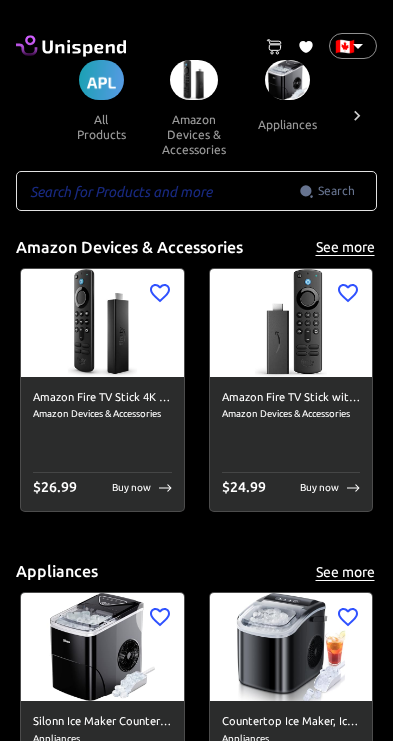 click at bounding box center [157, 191] 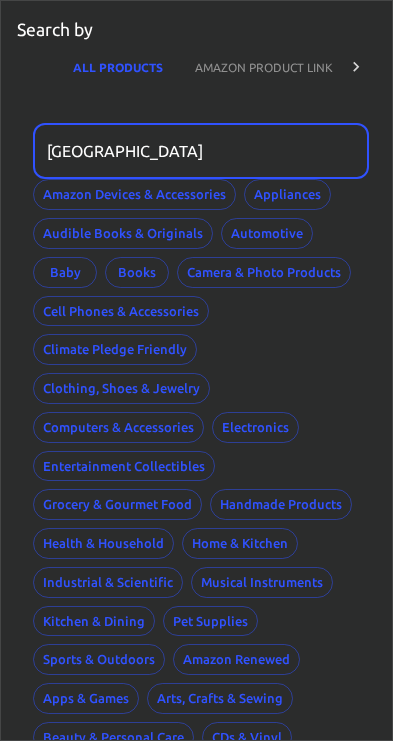 type on "[GEOGRAPHIC_DATA]" 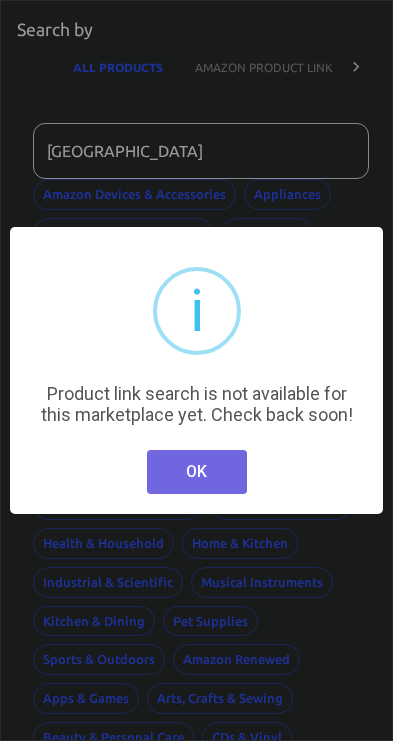 click on "OK" at bounding box center [197, 472] 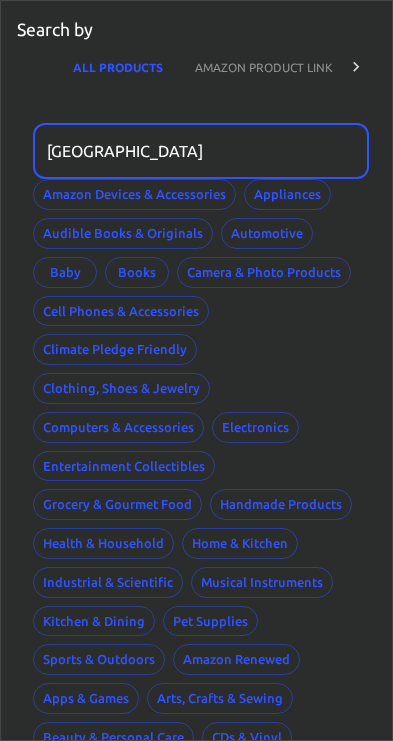 scroll, scrollTop: 0, scrollLeft: 0, axis: both 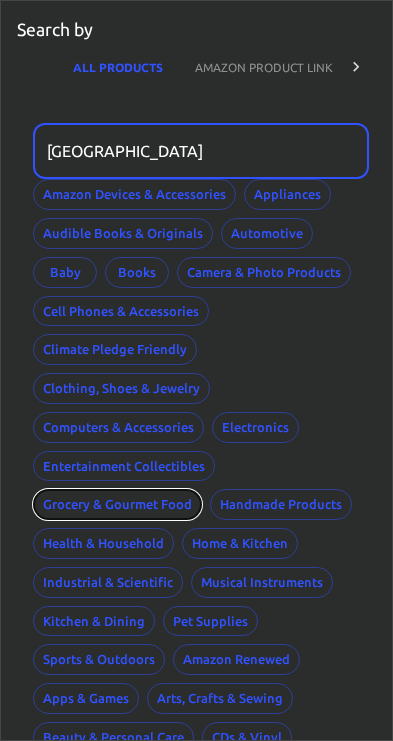 click on "Grocery & Gourmet Food" at bounding box center [117, 504] 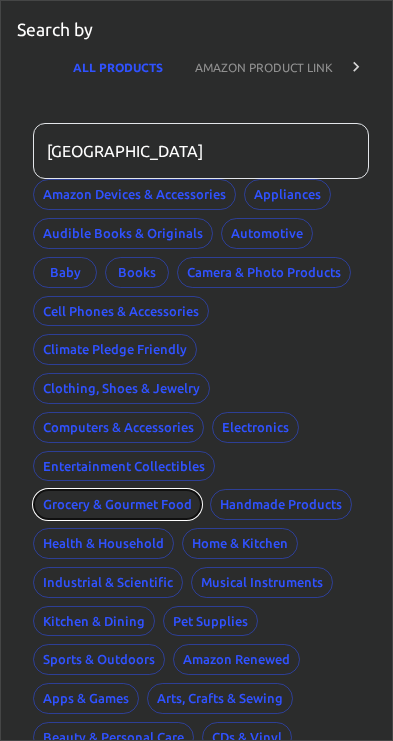 click on "Grocery & Gourmet Food" at bounding box center [117, 504] 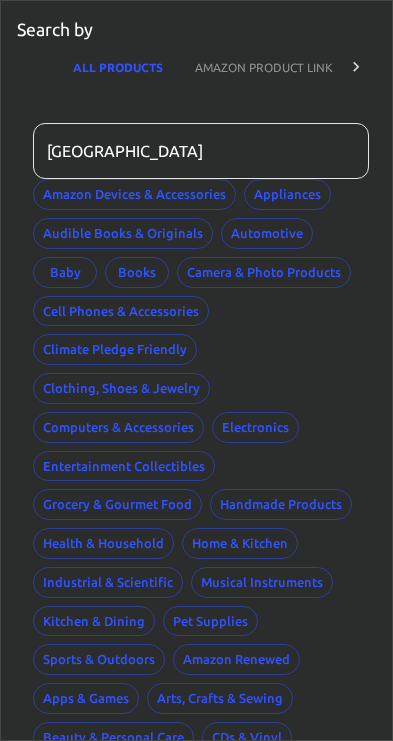 click on "[GEOGRAPHIC_DATA]" at bounding box center (194, 151) 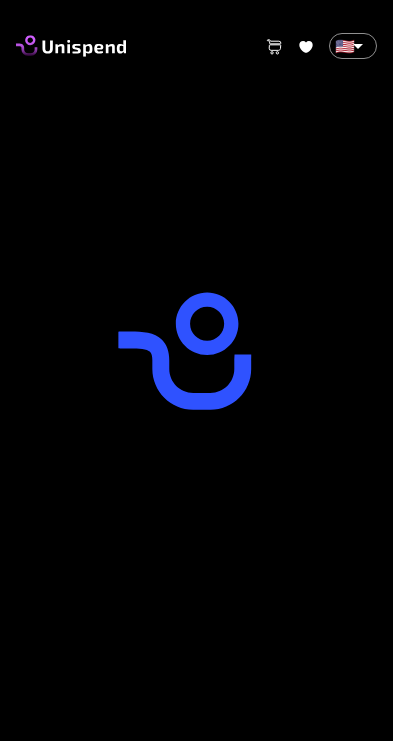 scroll, scrollTop: 0, scrollLeft: 0, axis: both 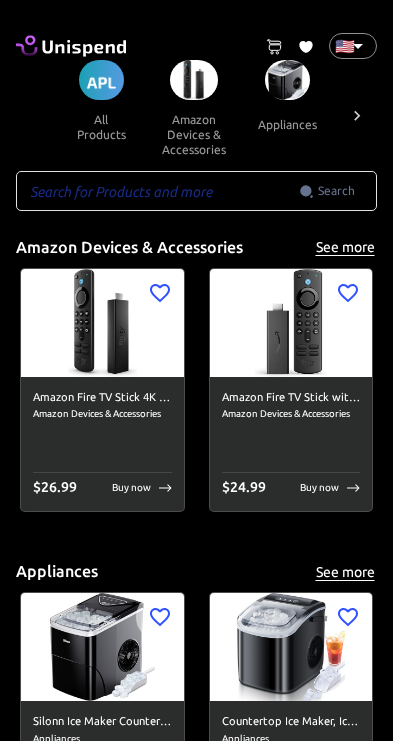 click on "0 Cart 0 Favorites 🇺🇸 US ​ all products amazon devices & accessories appliances audible books & originals automotive baby books camera & photo products cell phones & accessories climate pledge friendly clothing, shoes & jewelry computers & accessories electronics entertainment collectibles grocery & gourmet food handmade products health & household home & kitchen industrial & scientific musical instruments kitchen & dining pet supplies sports & outdoors amazon renewed apps & games arts, crafts & sewing beauty & personal care cds & vinyl mobile money fashion airtime swap crypto ​ Search ​ Amazon Devices & Accessories See more Amazon Fire TV Stick 4K Max streaming device, Wi-Fi 6, Alexa Voice Remote (includes TV controls)   Amazon Devices & Accessories $ 26.99 Buy now Amazon Fire TV Stick with Alexa Voice Remote (includes TV controls), free &amp; live TV without cable or satellite, HD streaming device   Amazon Devices & Accessories $ 24.99 Buy now Appliances See more   Appliances $ 109.99 Buy now" at bounding box center [196, 4962] 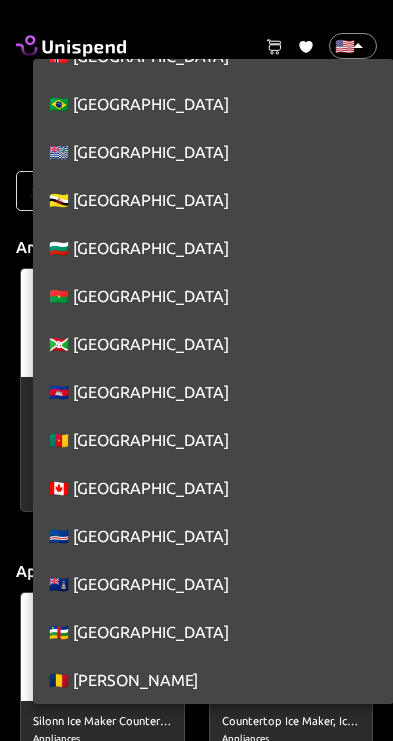 scroll, scrollTop: 1425, scrollLeft: 0, axis: vertical 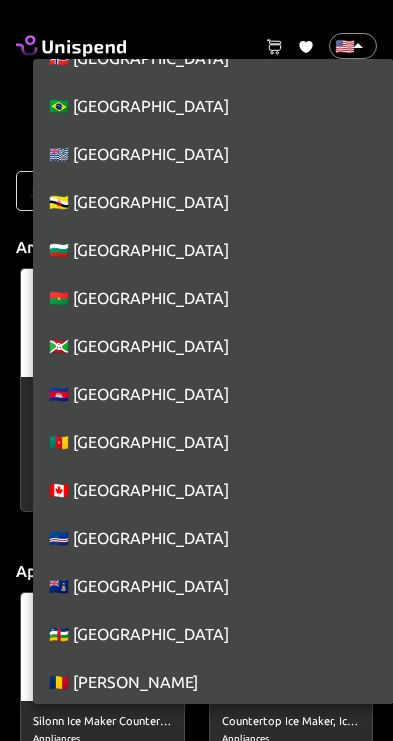 click on "🇨🇦 [GEOGRAPHIC_DATA]" at bounding box center (213, 490) 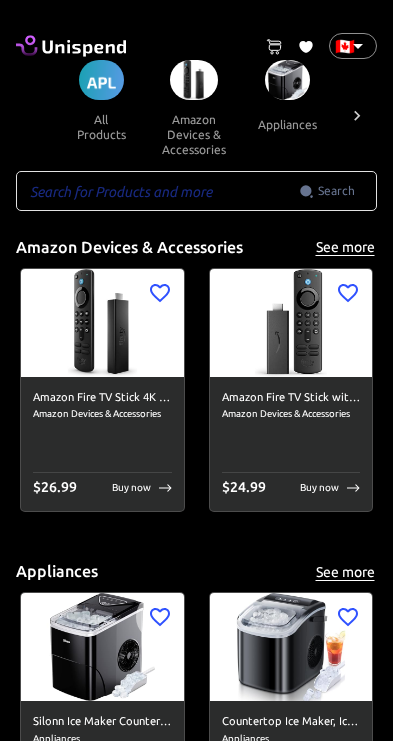 click at bounding box center (357, 115) 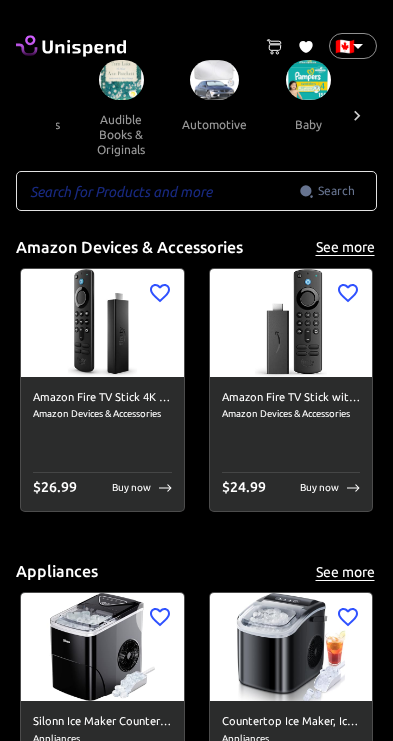 scroll, scrollTop: 0, scrollLeft: 276, axis: horizontal 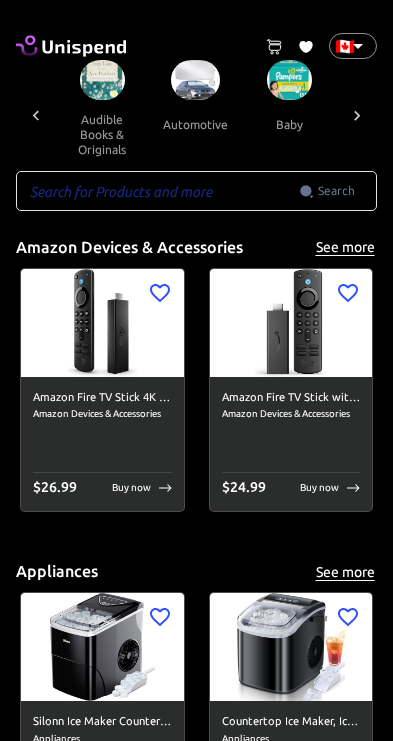 click 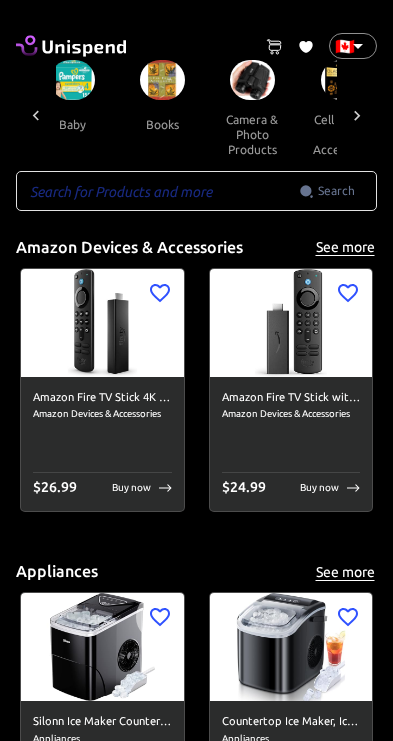 scroll, scrollTop: 0, scrollLeft: 552, axis: horizontal 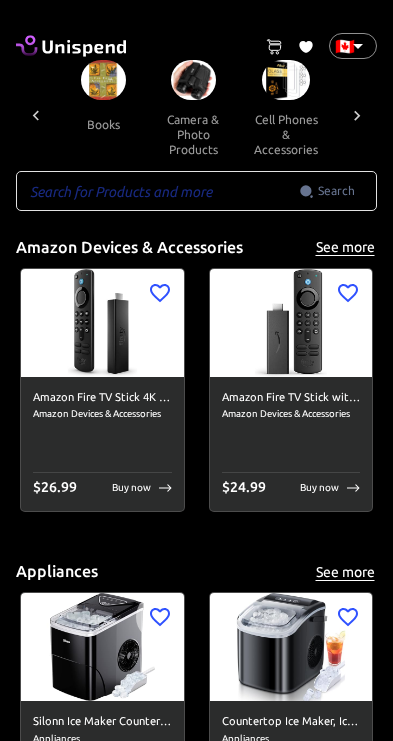 click 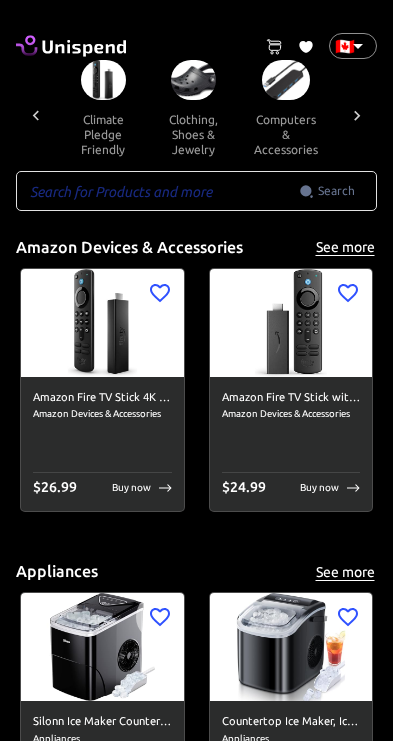 click 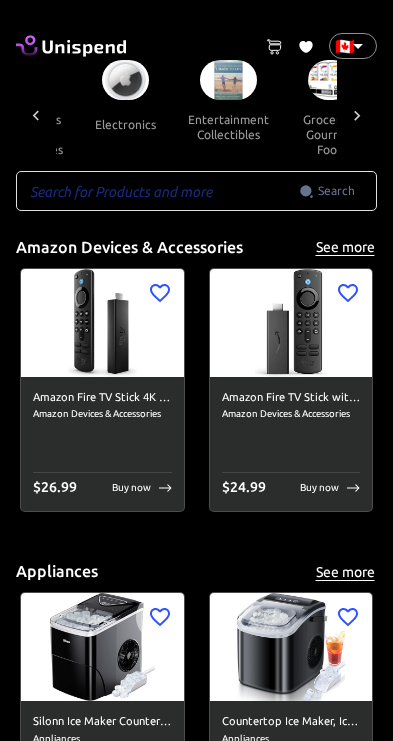 scroll, scrollTop: 0, scrollLeft: 1104, axis: horizontal 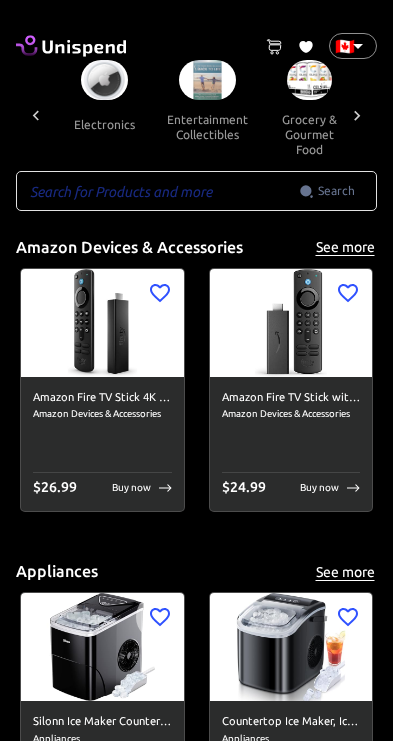 click on "grocery & gourmet food" at bounding box center (309, 134) 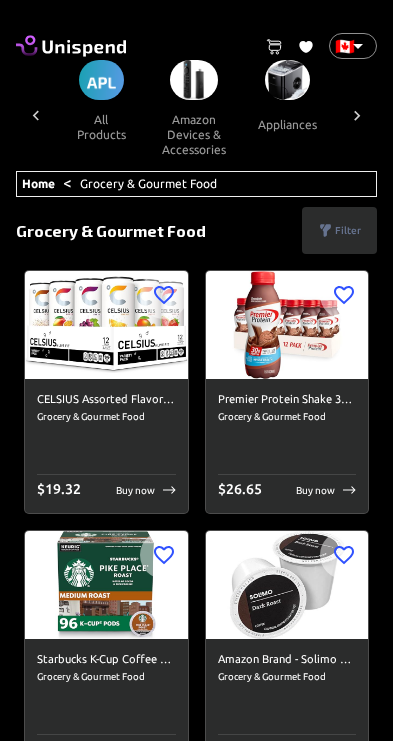 scroll, scrollTop: 0, scrollLeft: 1115, axis: horizontal 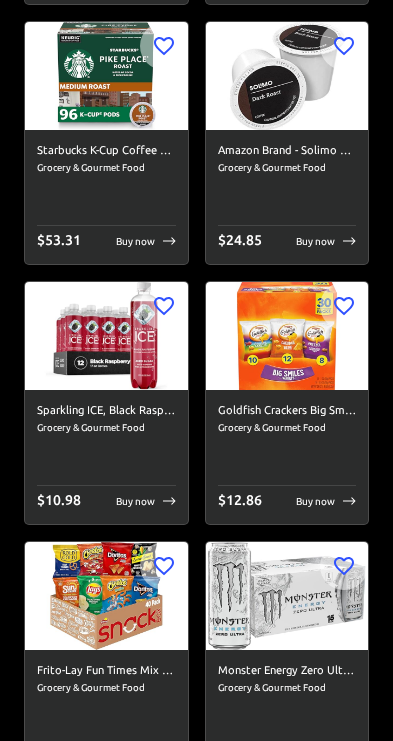 click on "Grocery & Gourmet Food" at bounding box center (287, 428) 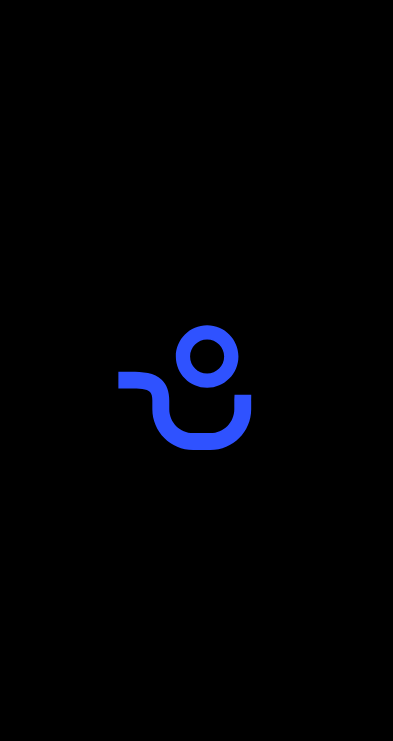 scroll, scrollTop: 0, scrollLeft: 0, axis: both 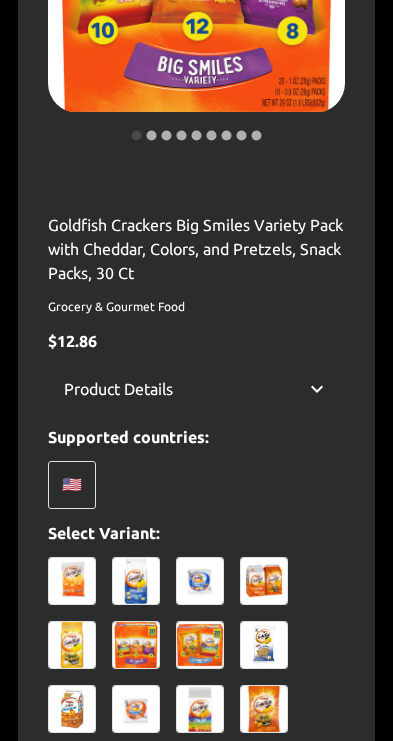 click on "🇺🇸" at bounding box center [196, 485] 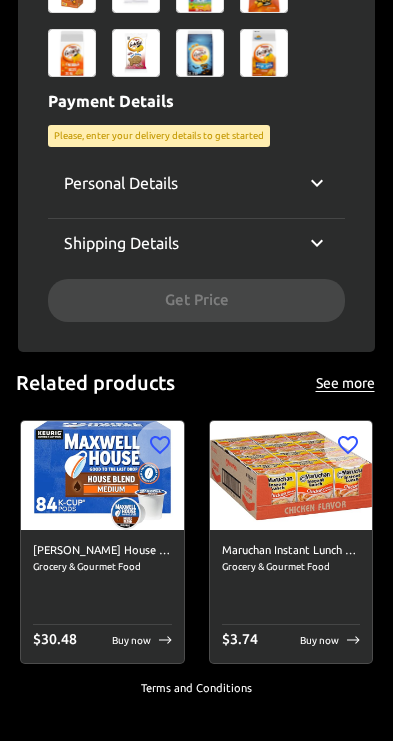 scroll, scrollTop: 1185, scrollLeft: 0, axis: vertical 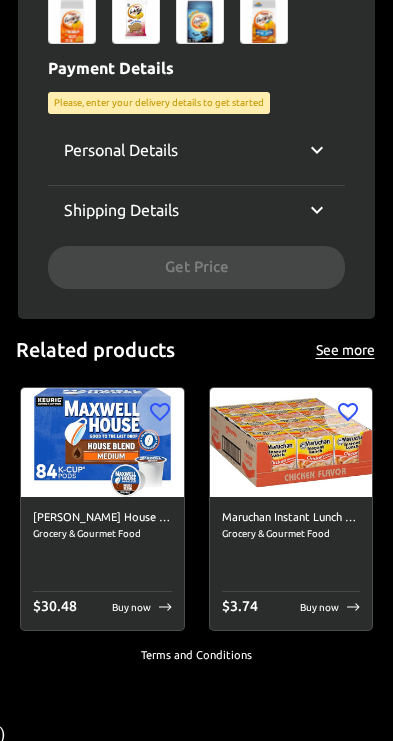 click 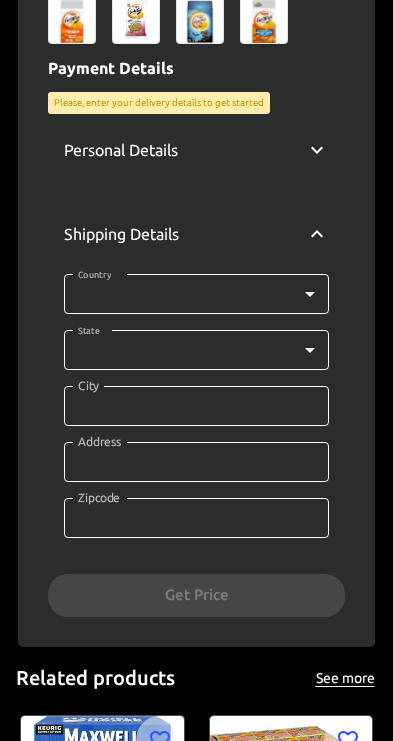 click on "0 Cart 0 Favorites 🇨🇦 CA ​ all products amazon devices & accessories appliances audible books & originals automotive baby books camera & photo products cell phones & accessories climate pledge friendly clothing, shoes & jewelry computers & accessories electronics entertainment collectibles grocery & gourmet food handmade products health & household home & kitchen industrial & scientific musical instruments kitchen & dining pet supplies sports & outdoors amazon renewed apps & games arts, crafts & sewing beauty & personal care cds & vinyl mobile money fashion airtime swap crypto Home    <  Grocery & gourmet food  <  Goldfish Crackers Big Smiles Variety Pack with Cheddar, Colors, and Pretzels, Snack Packs, 30 Ct Goldfish Crackers Big Smiles Variety Pack with Cheddar, Colors, and Pretzels, Snack Packs, 30 Ct Grocery & Gourmet Food $ 12.86 Product Details Supported countries: 🇺🇸 Select Variant:  Payment Details Please, enter your delivery details to get started Personal Details Email Email Phone ​" at bounding box center (196, -55) 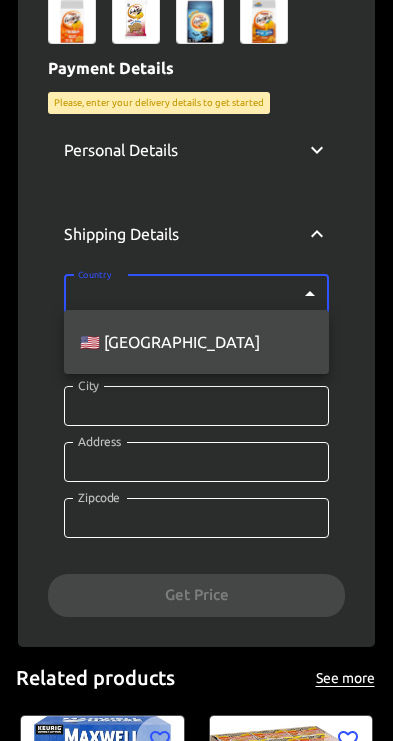 click at bounding box center [196, 370] 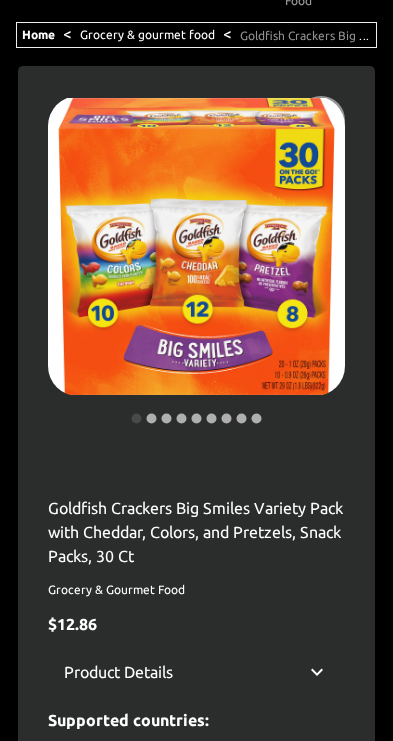 scroll, scrollTop: 0, scrollLeft: 0, axis: both 